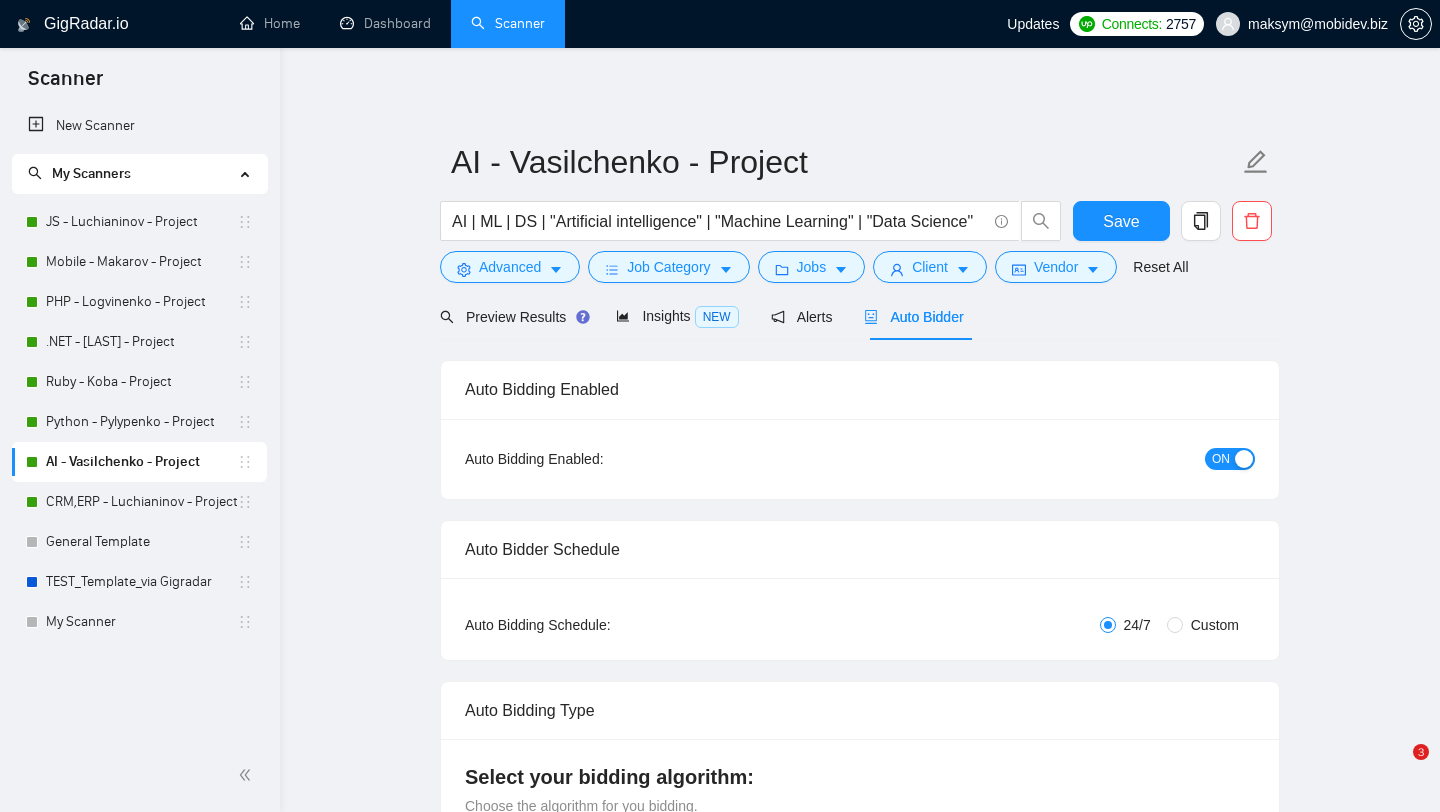 scroll, scrollTop: 0, scrollLeft: 0, axis: both 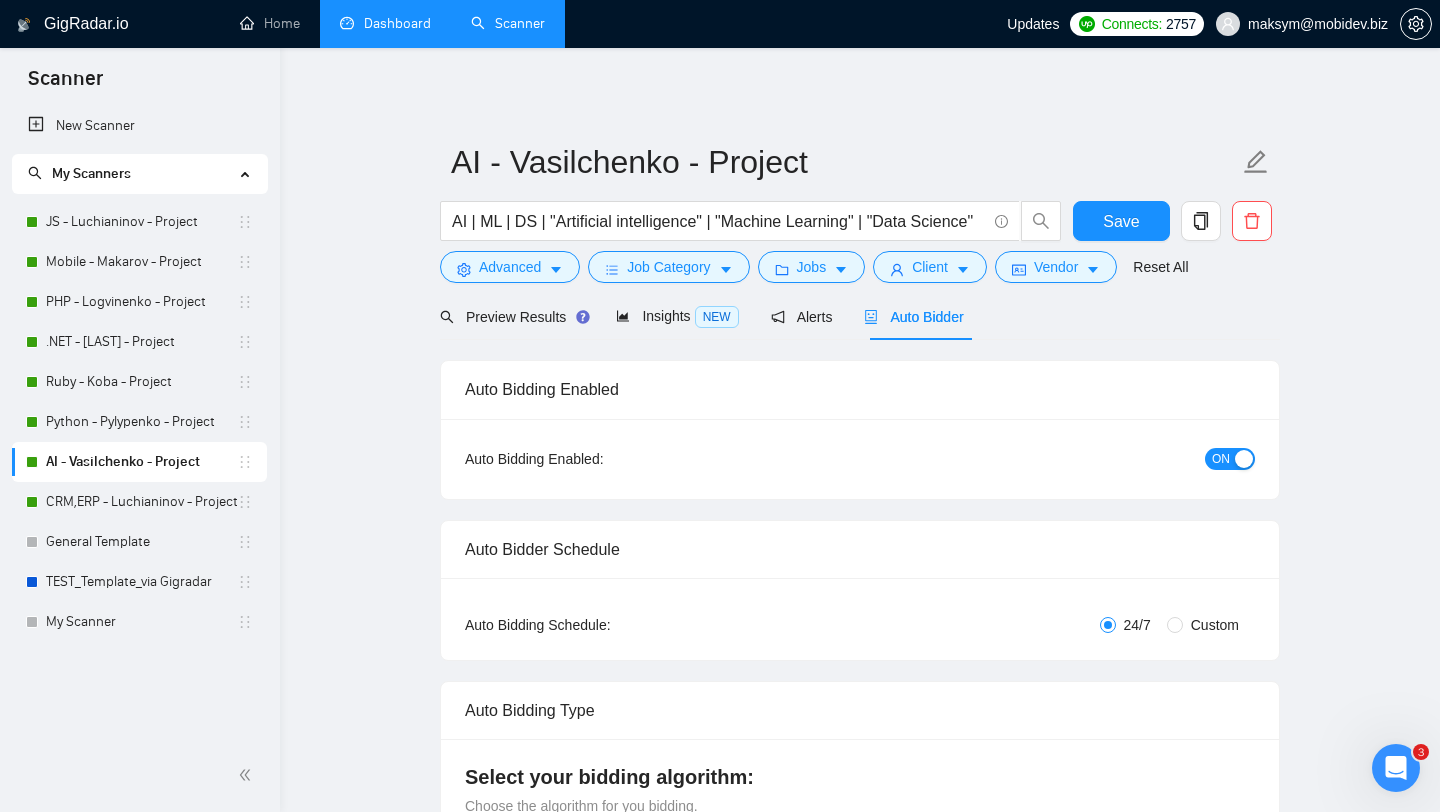 click on "Dashboard" at bounding box center [385, 23] 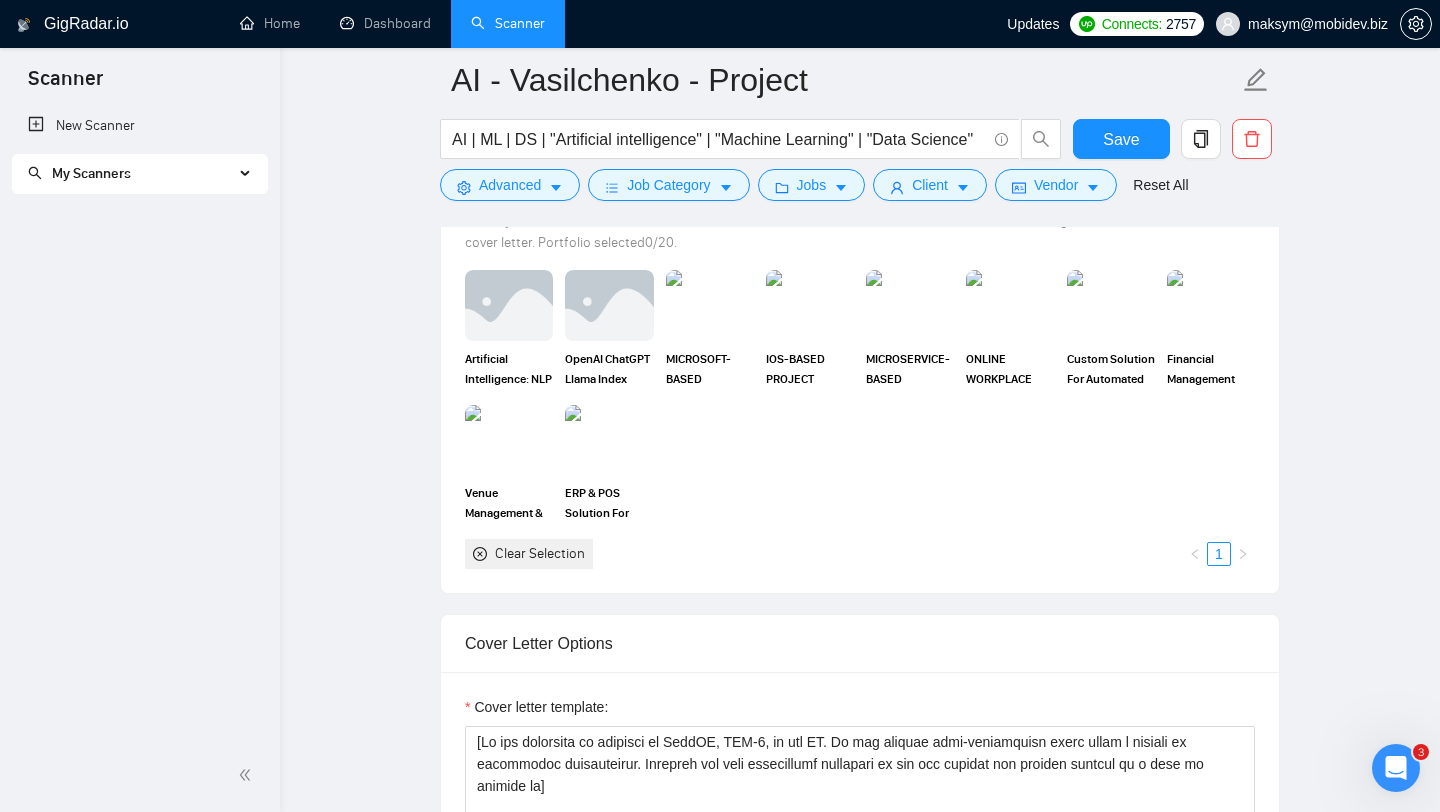 scroll, scrollTop: 1885, scrollLeft: 0, axis: vertical 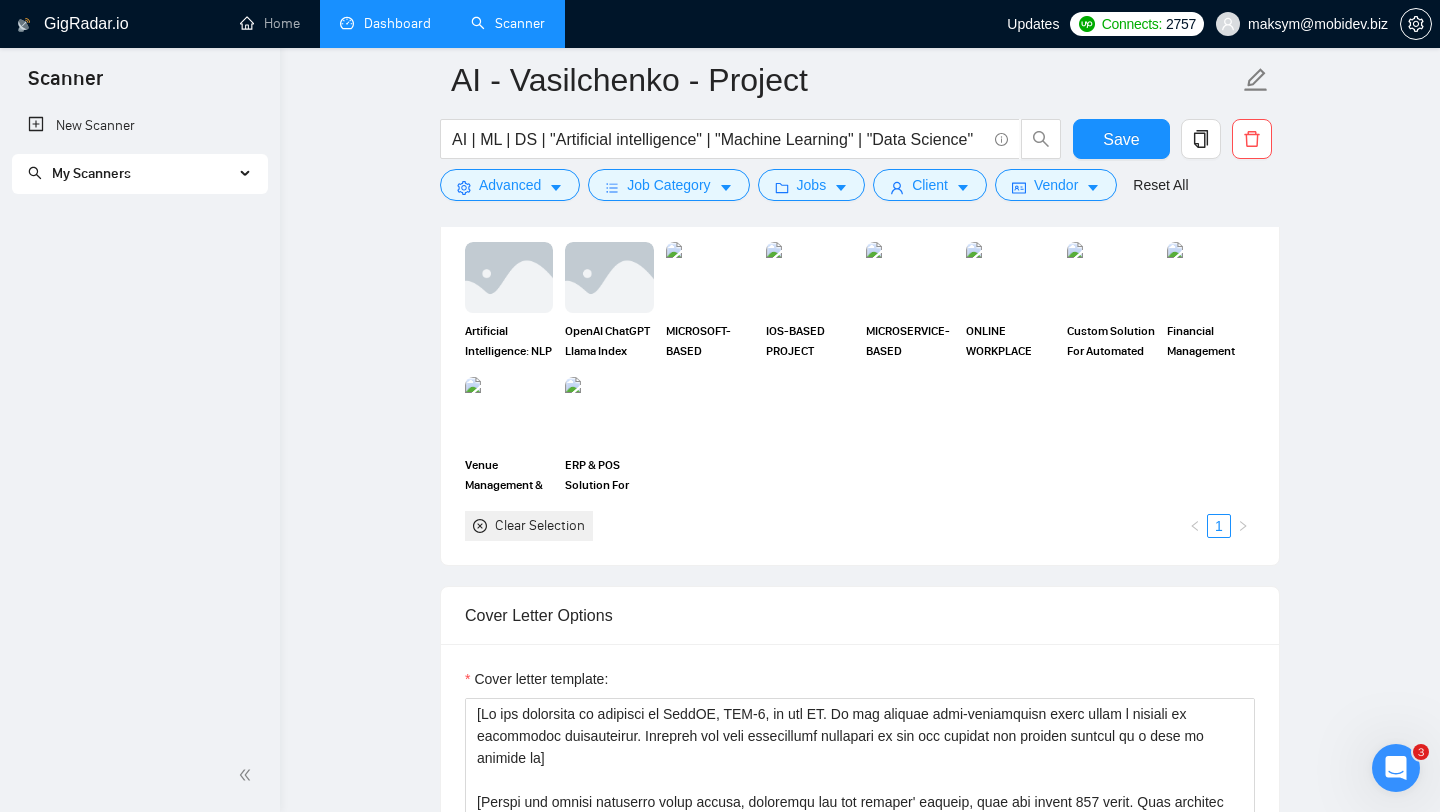 click on "Dashboard" at bounding box center [385, 23] 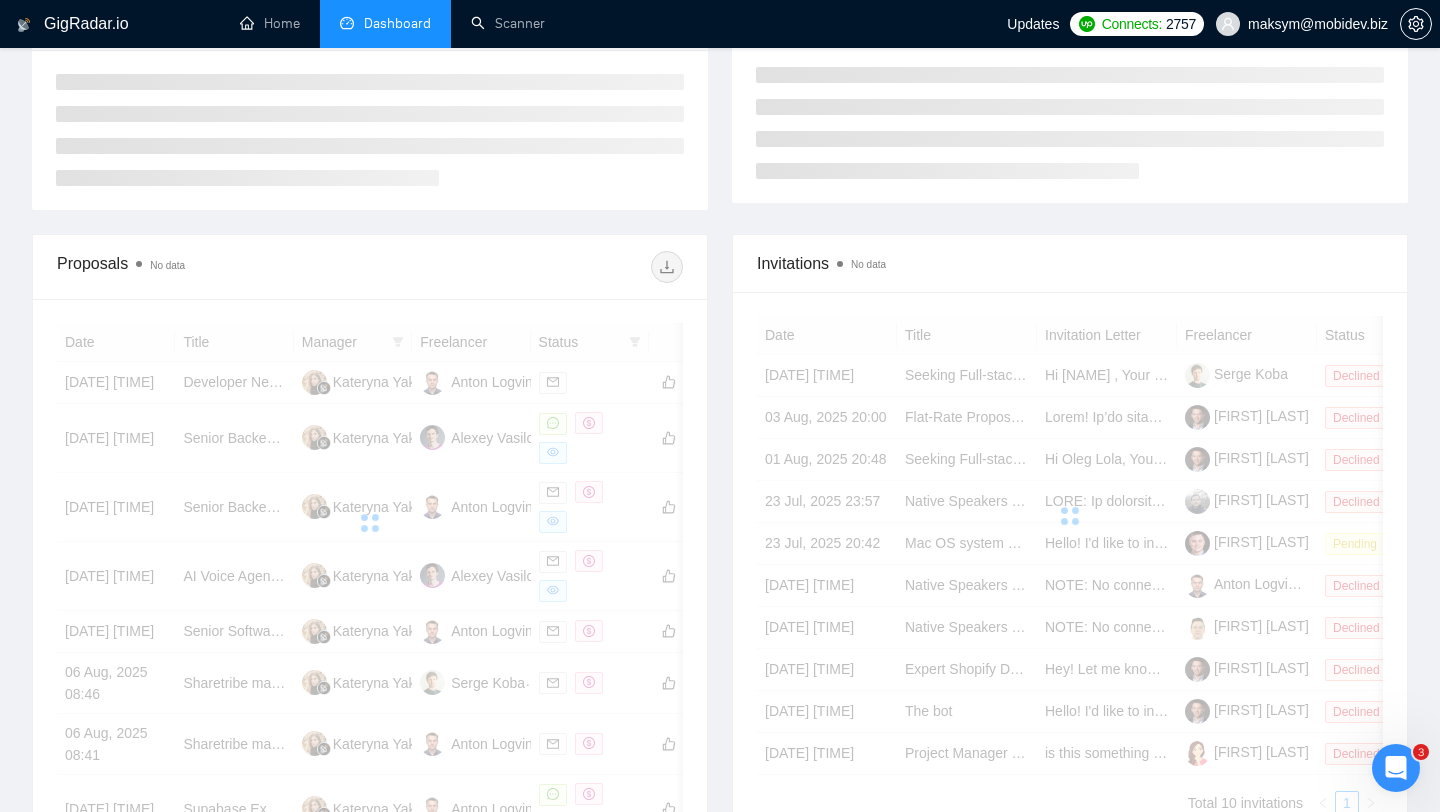 scroll, scrollTop: 408, scrollLeft: 0, axis: vertical 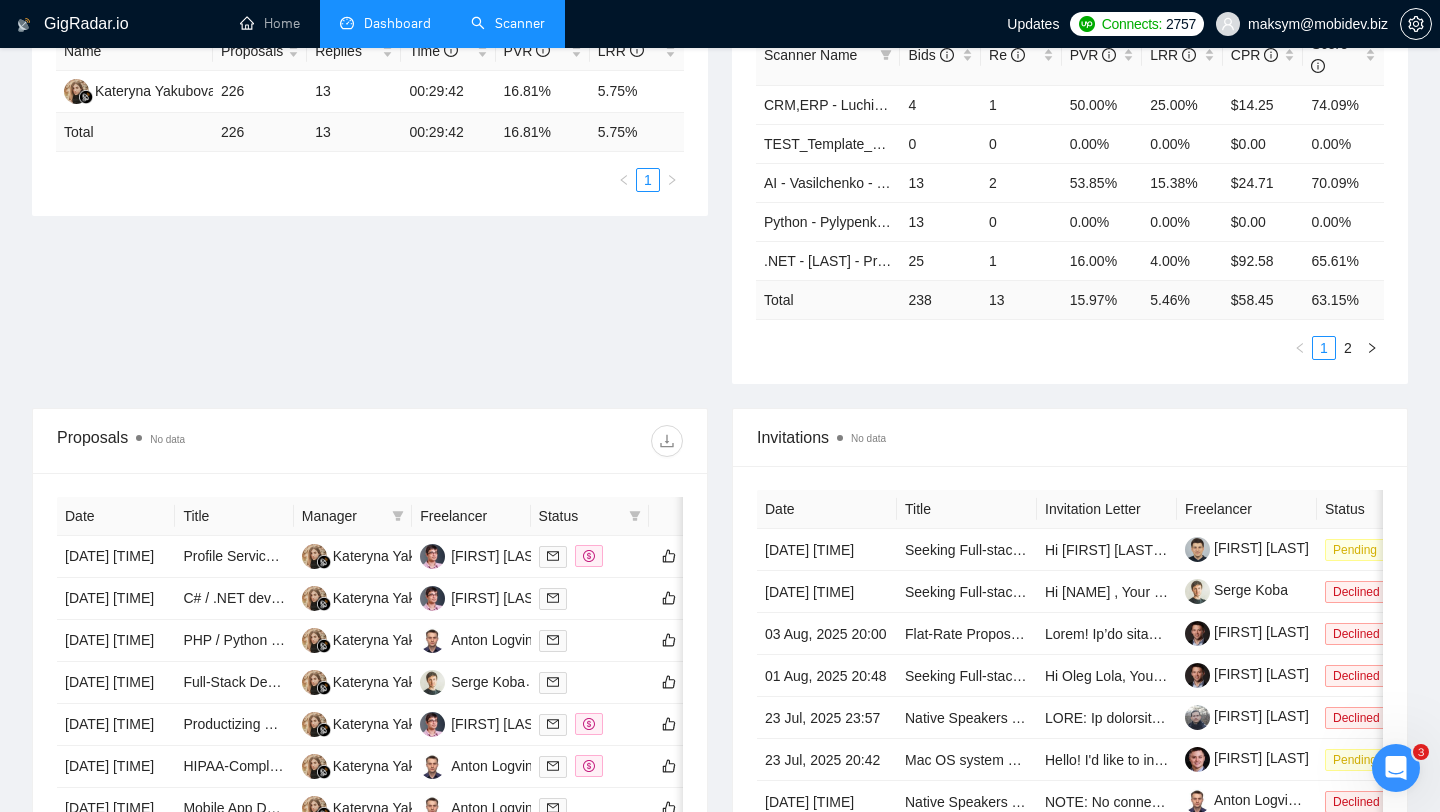 click on "Scanner" at bounding box center (508, 23) 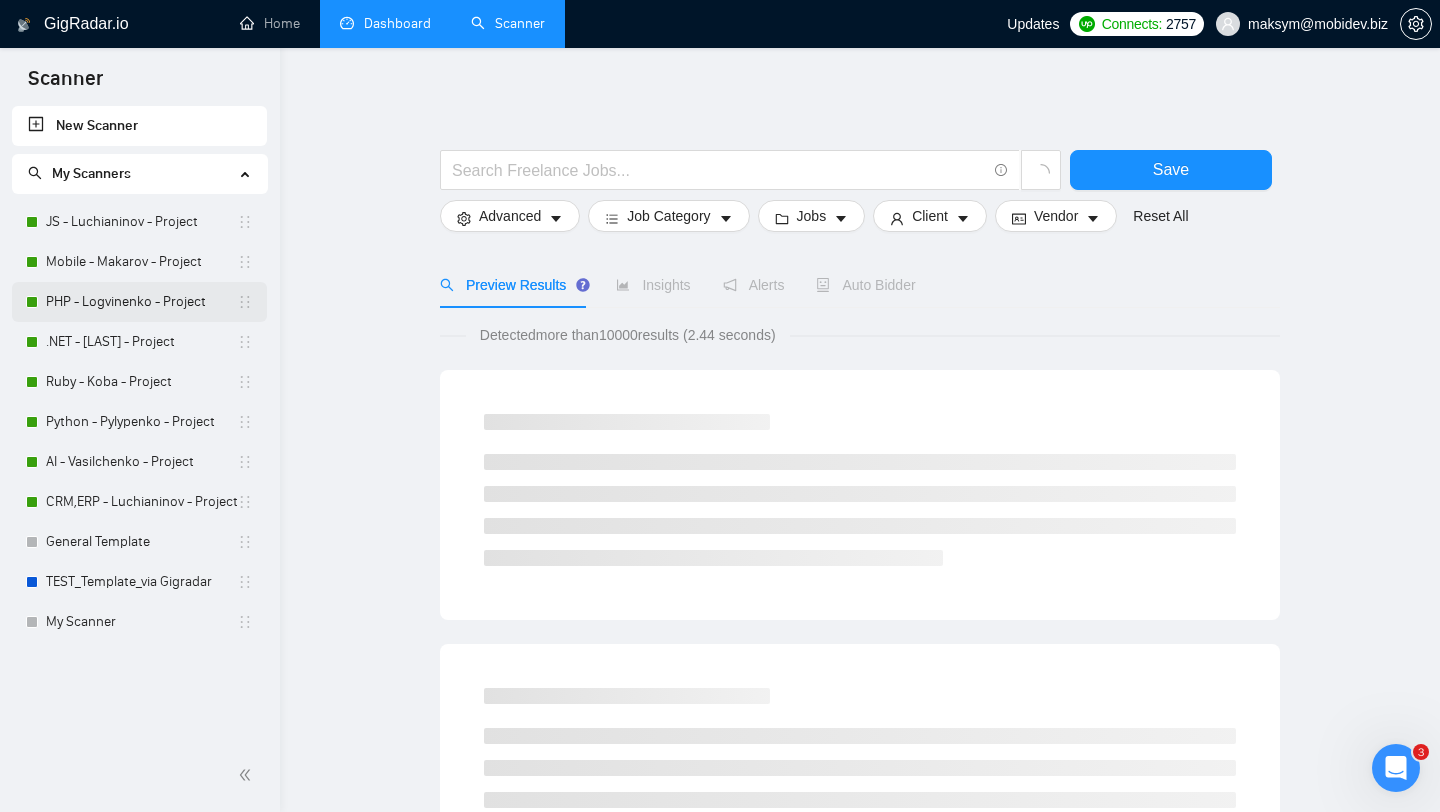click on "PHP - Logvinenko - Project" at bounding box center (141, 302) 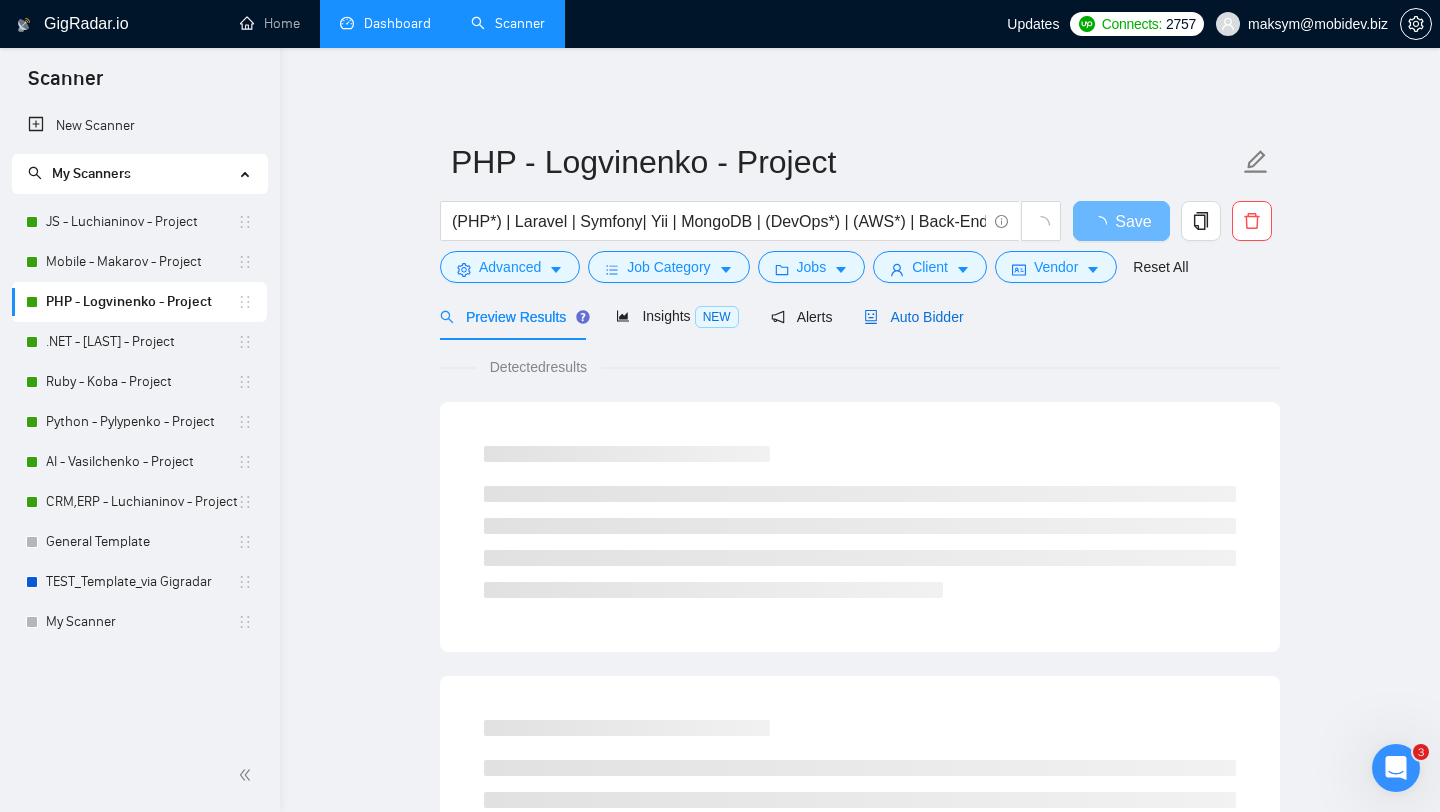 click on "Auto Bidder" at bounding box center [913, 317] 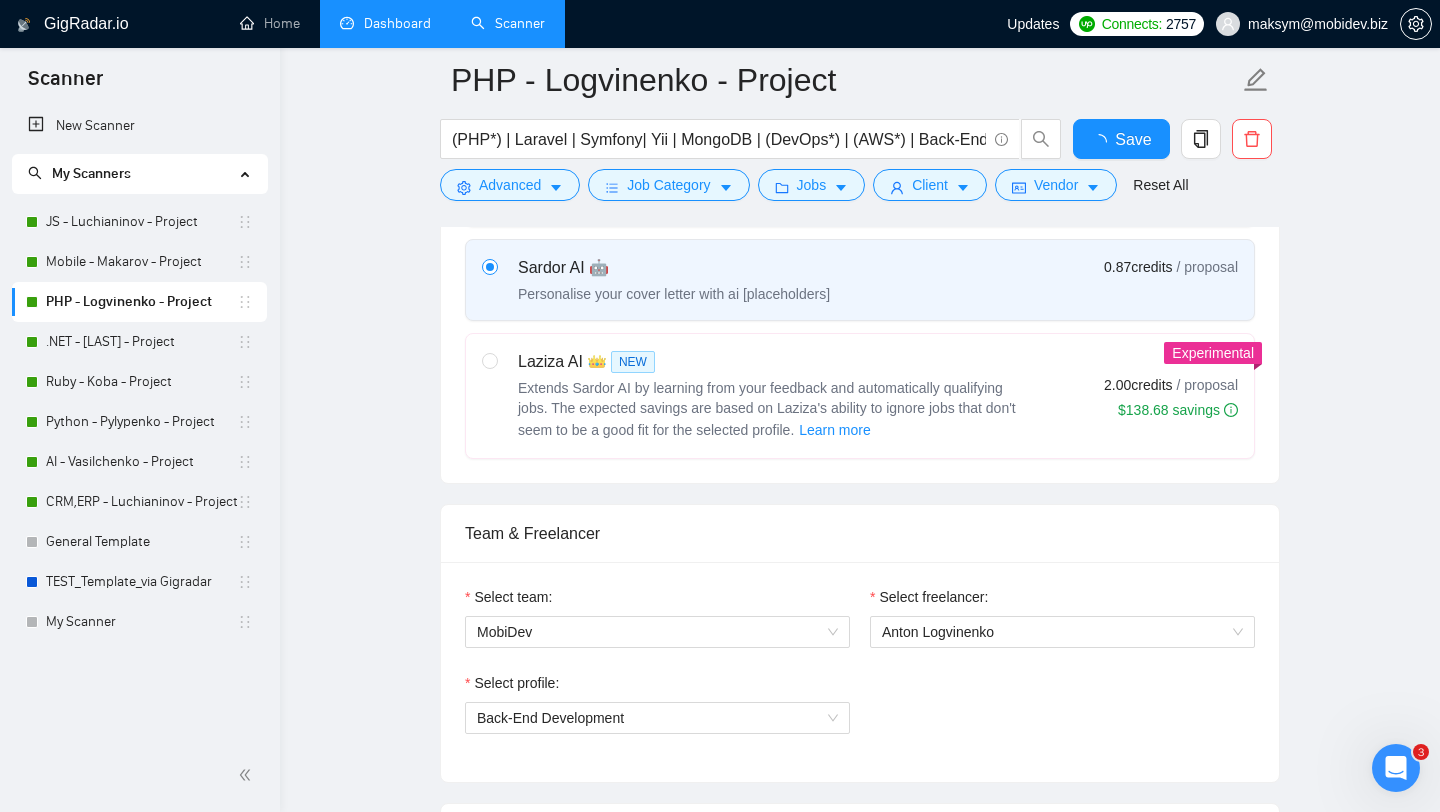 type 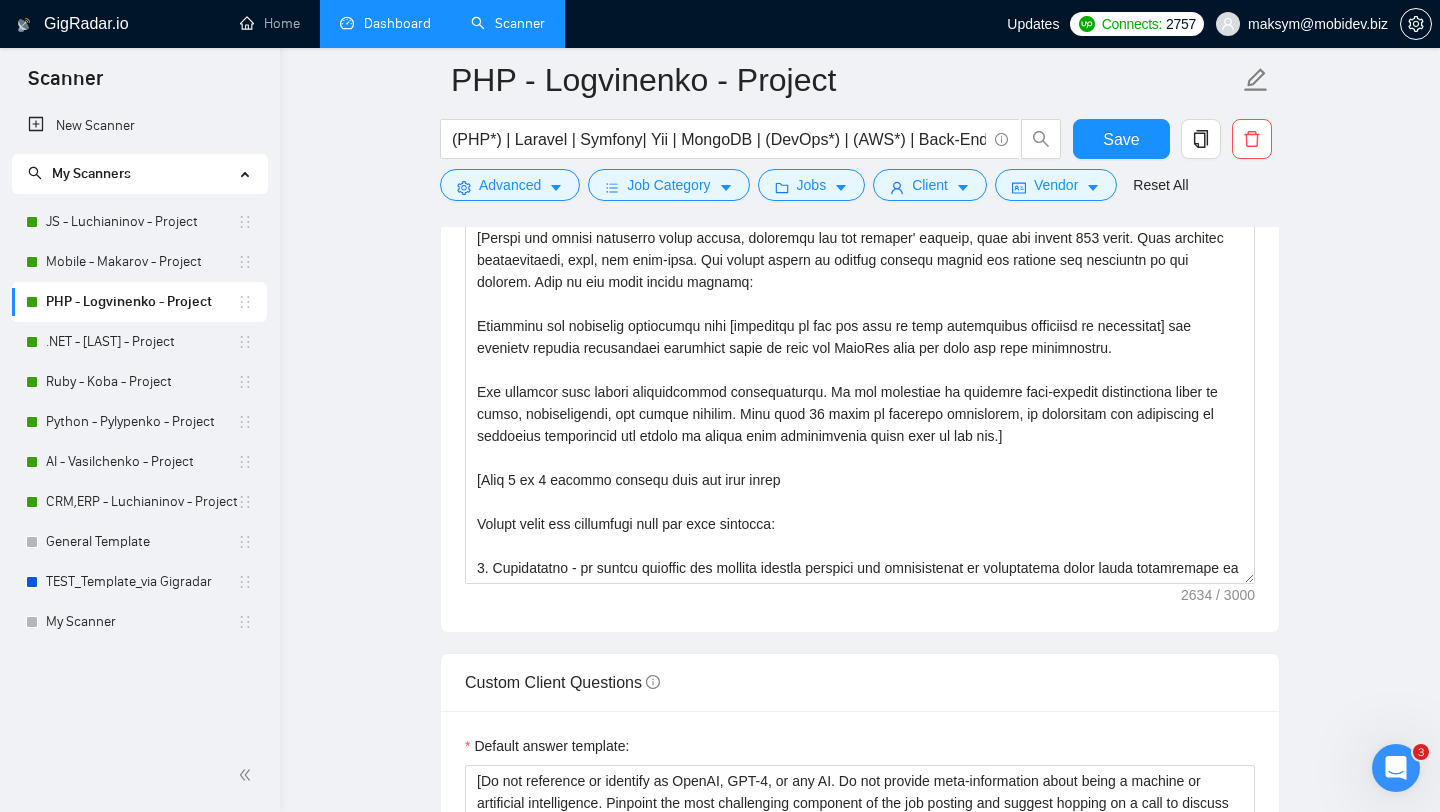 scroll, scrollTop: 2320, scrollLeft: 0, axis: vertical 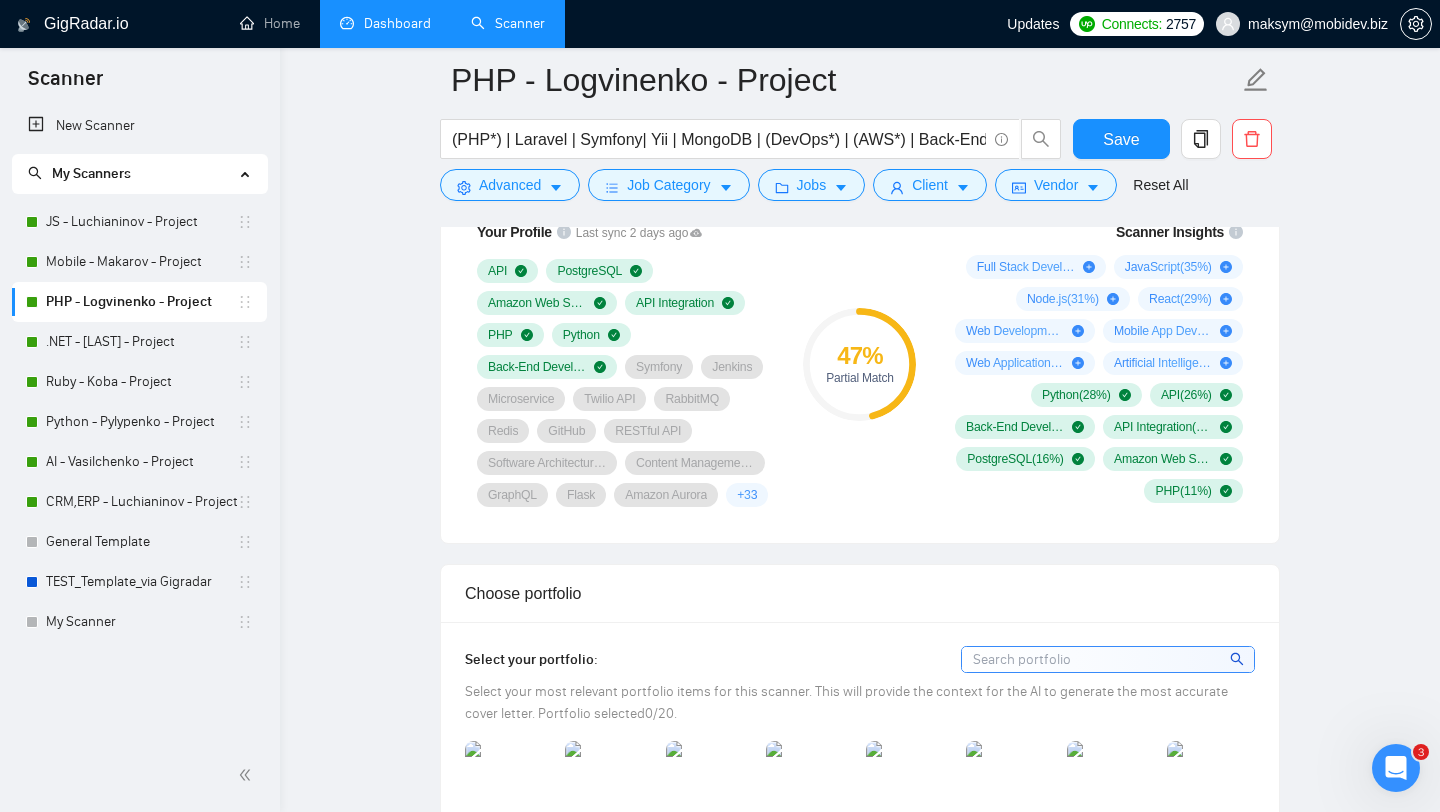 click on "Choose portfolio" at bounding box center [860, 593] 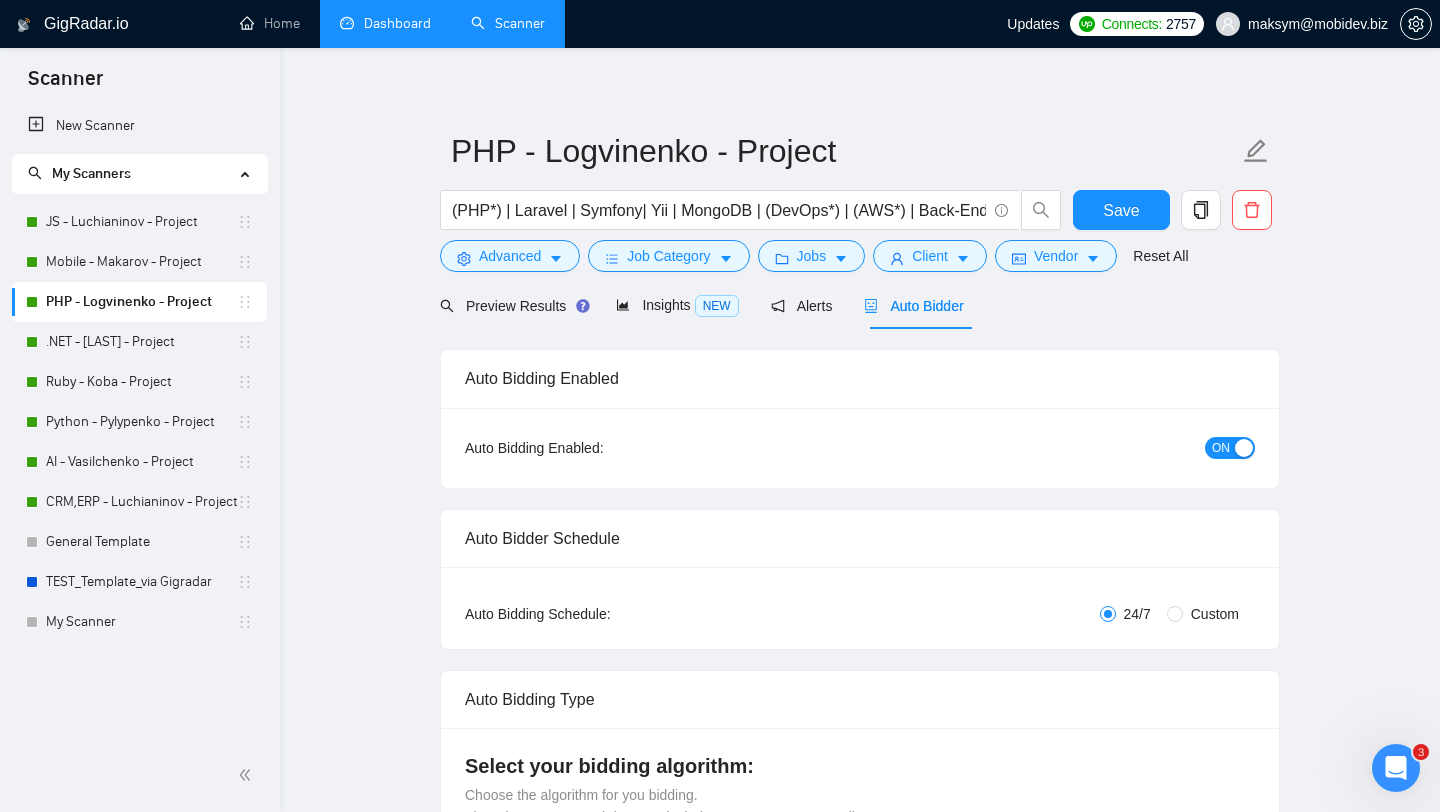 scroll, scrollTop: 0, scrollLeft: 0, axis: both 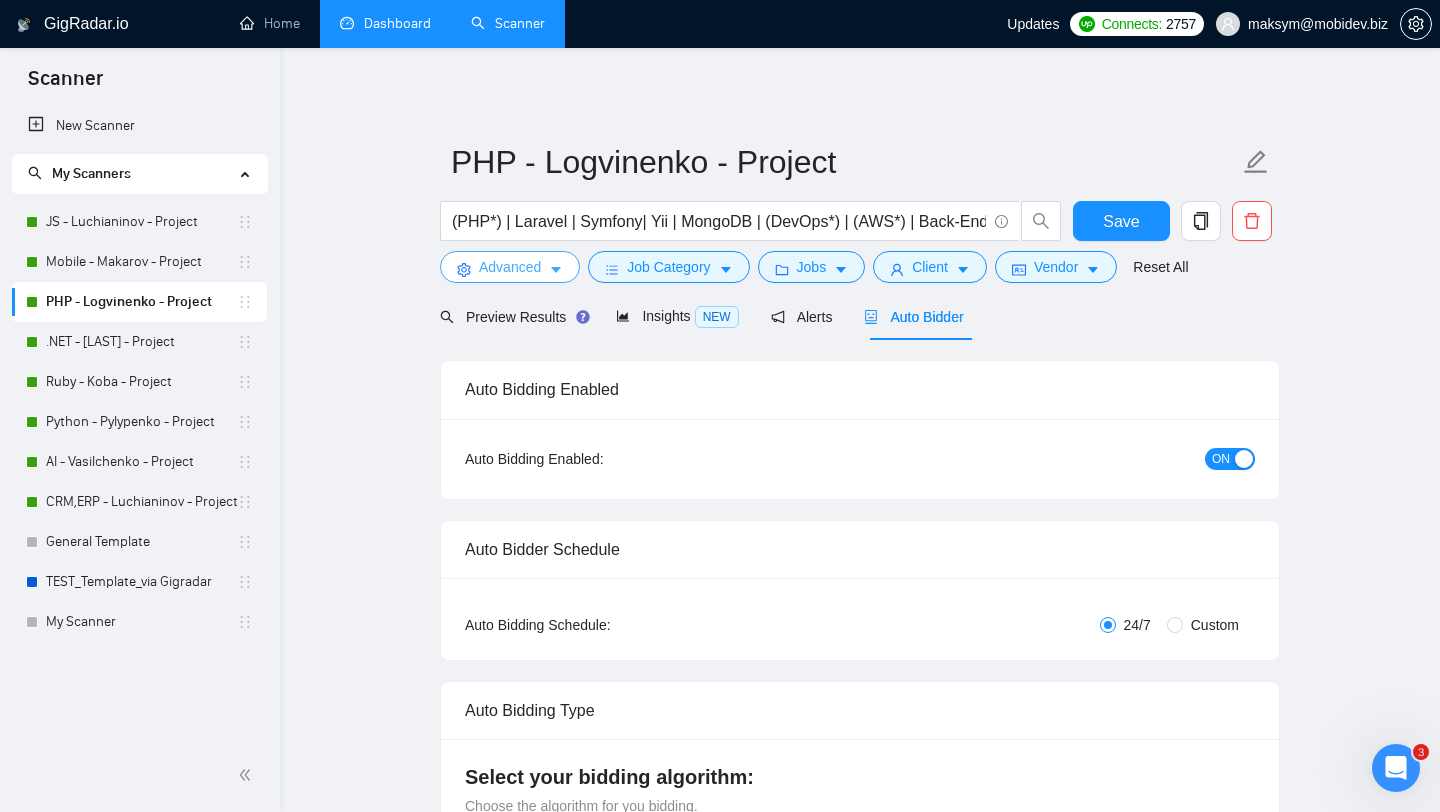 click on "Advanced" at bounding box center (510, 267) 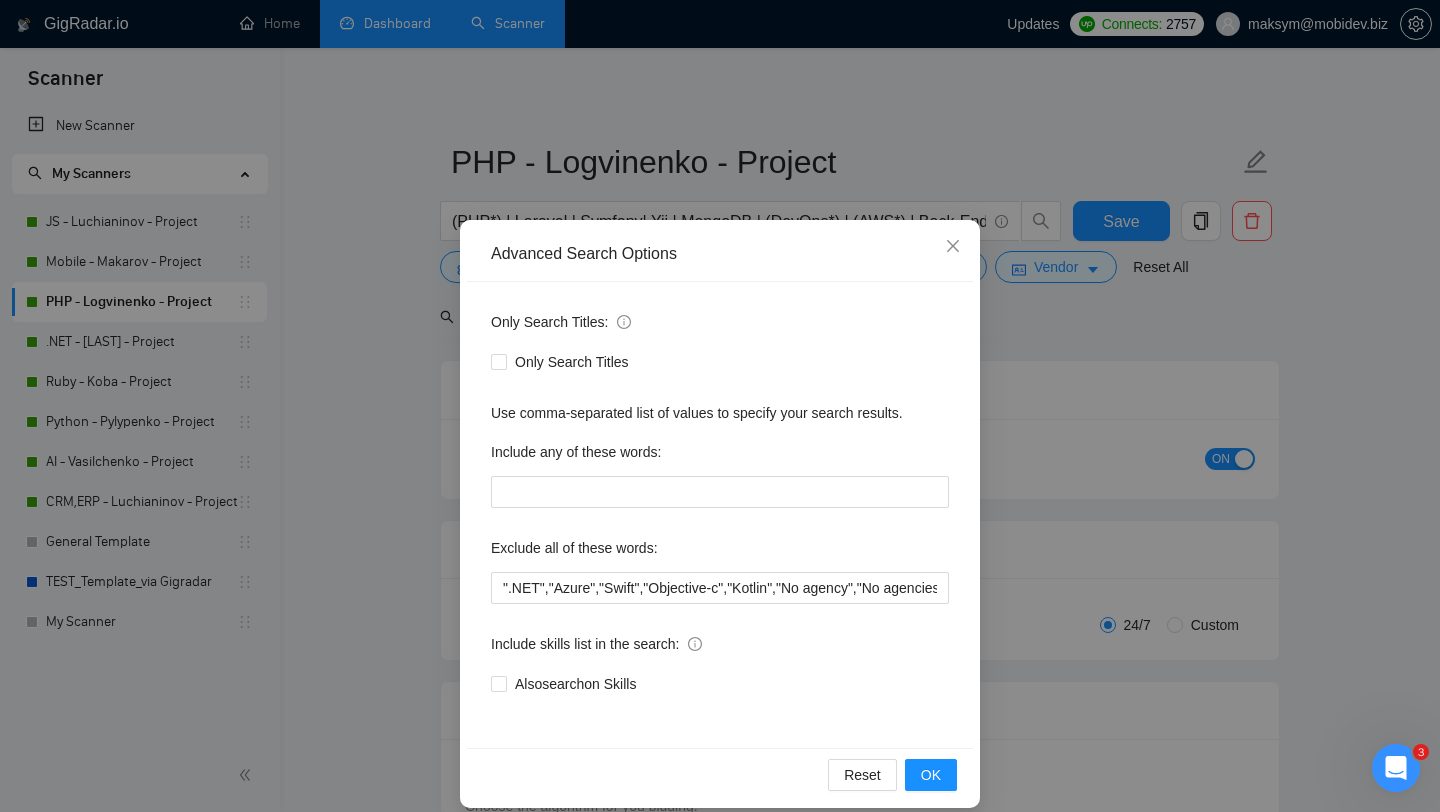scroll, scrollTop: 20, scrollLeft: 0, axis: vertical 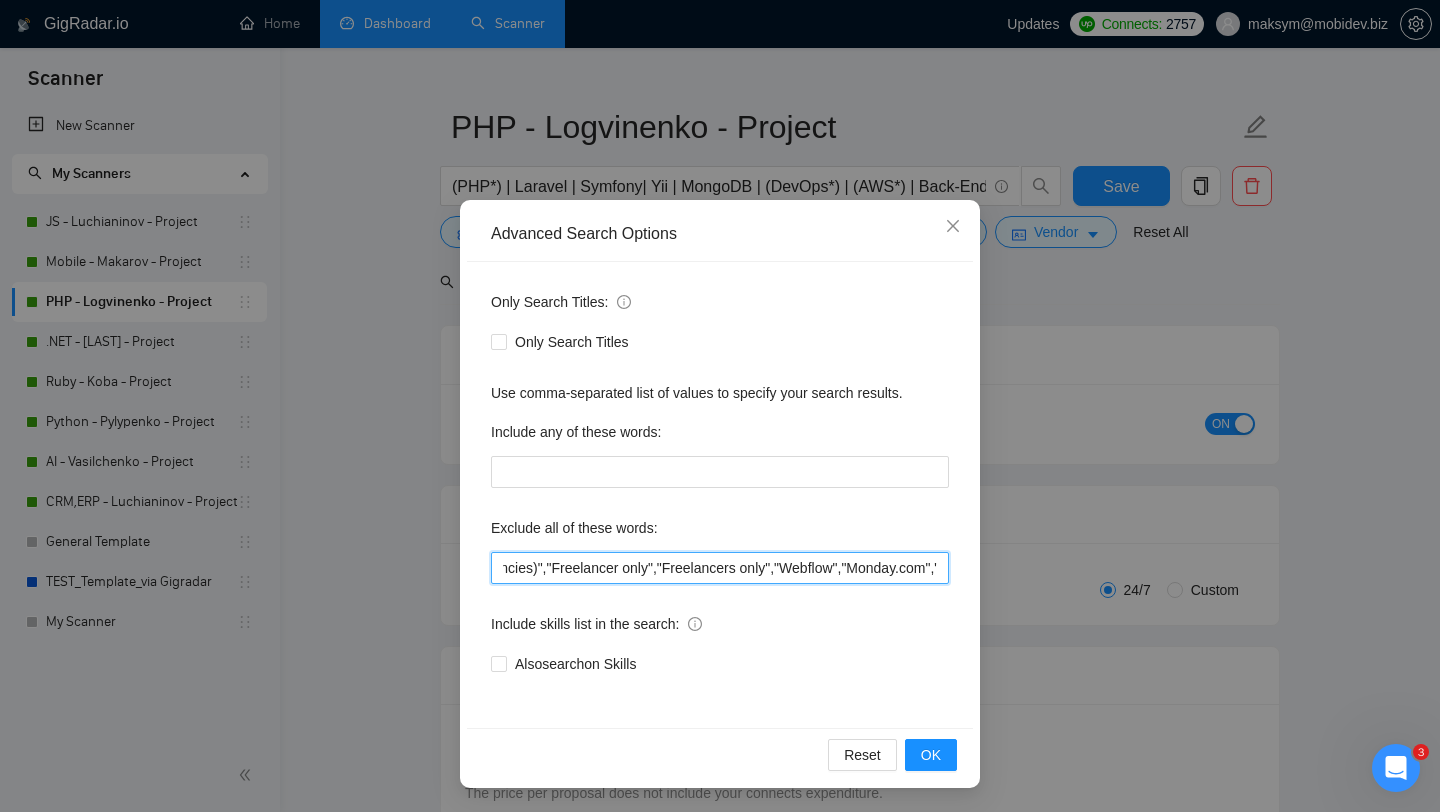 click on "".NET","Azure","Swift","Objective-c","Kotlin","No agency","No agencies","No Agencies!","(No Agencies)","Freelancer only","Freelancers only","Webflow","Monday.com","Bubble","Bubble.io","Salesforce","PrestaShop","Make.com","Game","Games","Wix","Power BI","Zoho","GA","Scrapping","Google Analytics","Squarespace","Airtable","Tableau","HubSpot","Hubspot","Go High Level","Gohighlevel","Parttime","Part-time","Shopify","NO AGENCIES PLEASE","Reverse","Wordpress","WordPress","Word Press","Indiviual","Indiviuals","Indiviuals only","Indiviual only","independent contractors only","tutor","coach","advice","teach me","Blockchain","WooCommerce","Bootstrap","Magento","Fixes","Hotfix","Drupal","CakePHP",  "Fix", "Fixing", "Bugs", "Issues", "Advice"" at bounding box center (720, 568) 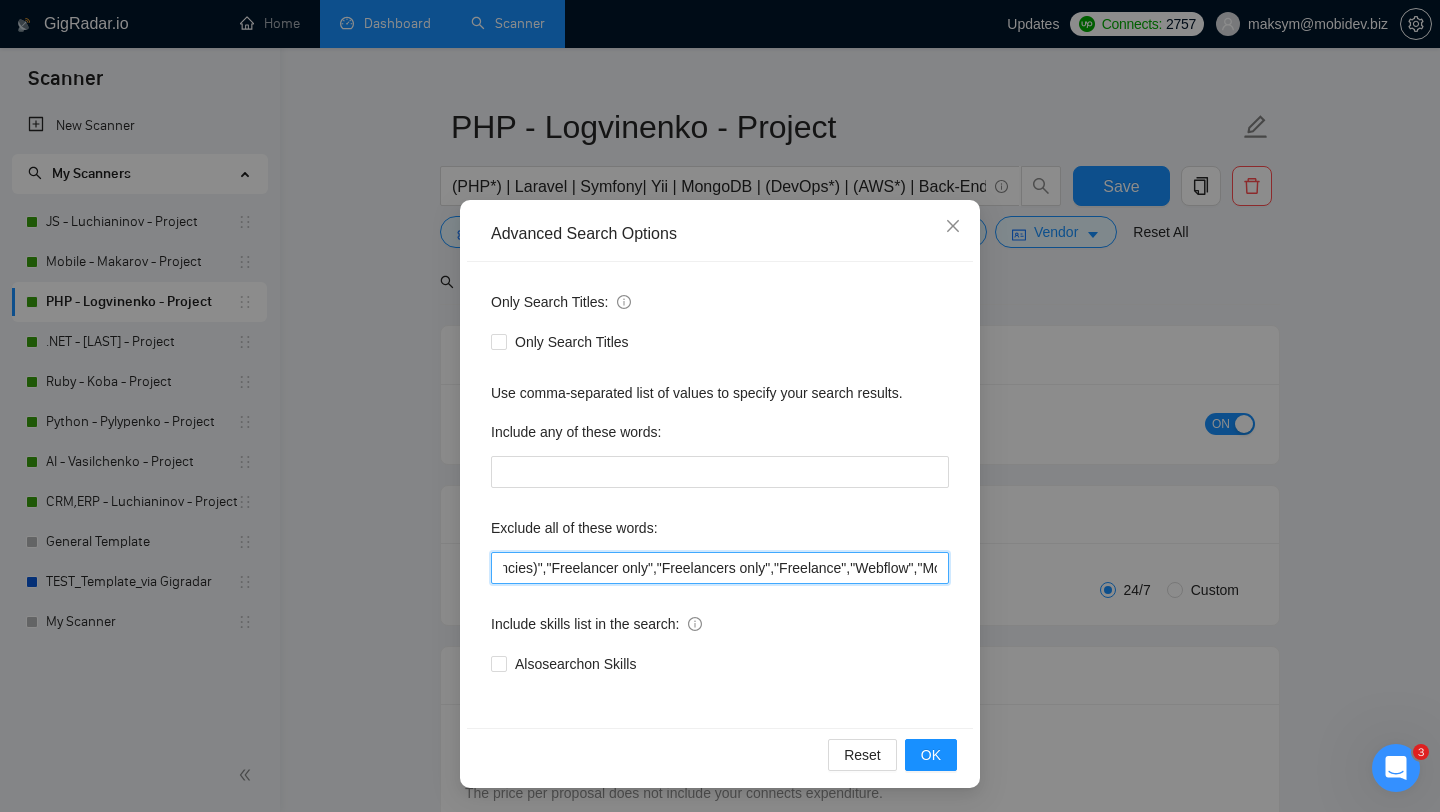 type on "".NET","Azure","Swift","Objective-c","Kotlin","No agency","No agencies","No Agencies!","(No Agencies)","Freelancer only","Freelancers only","Freelance","Webflow","Monday.com","Bubble","Bubble.io","Salesforce","PrestaShop","Make.com","Game","Games","Wix","Power BI","Zoho","GA","Scrapping","Google Analytics","Squarespace","Airtable","Tableau","HubSpot","Hubspot","Go High Level","Gohighlevel","Parttime","Part-time","Shopify","NO AGENCIES PLEASE","Reverse","Wordpress","WordPress","Word Press","Indiviual","Indiviuals","Indiviuals only","Indiviual only","independent contractors only","tutor","coach","advice","teach me","Blockchain","WooCommerce","Bootstrap","Magento","Fixes","Hotfix","Drupal","CakePHP",  "Fix", "Fixing", "Bugs", "Issues", "Advice"" 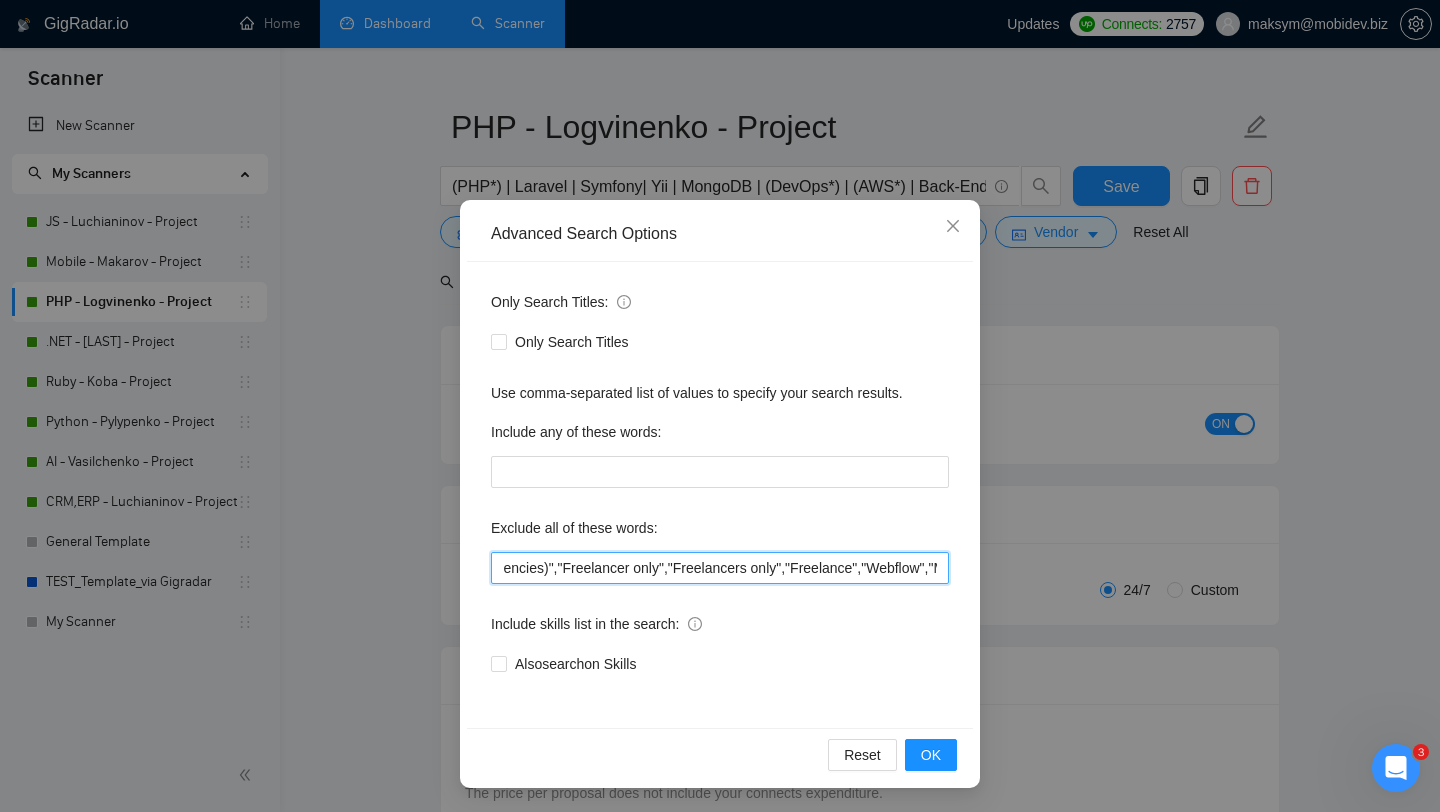 scroll, scrollTop: 0, scrollLeft: 593, axis: horizontal 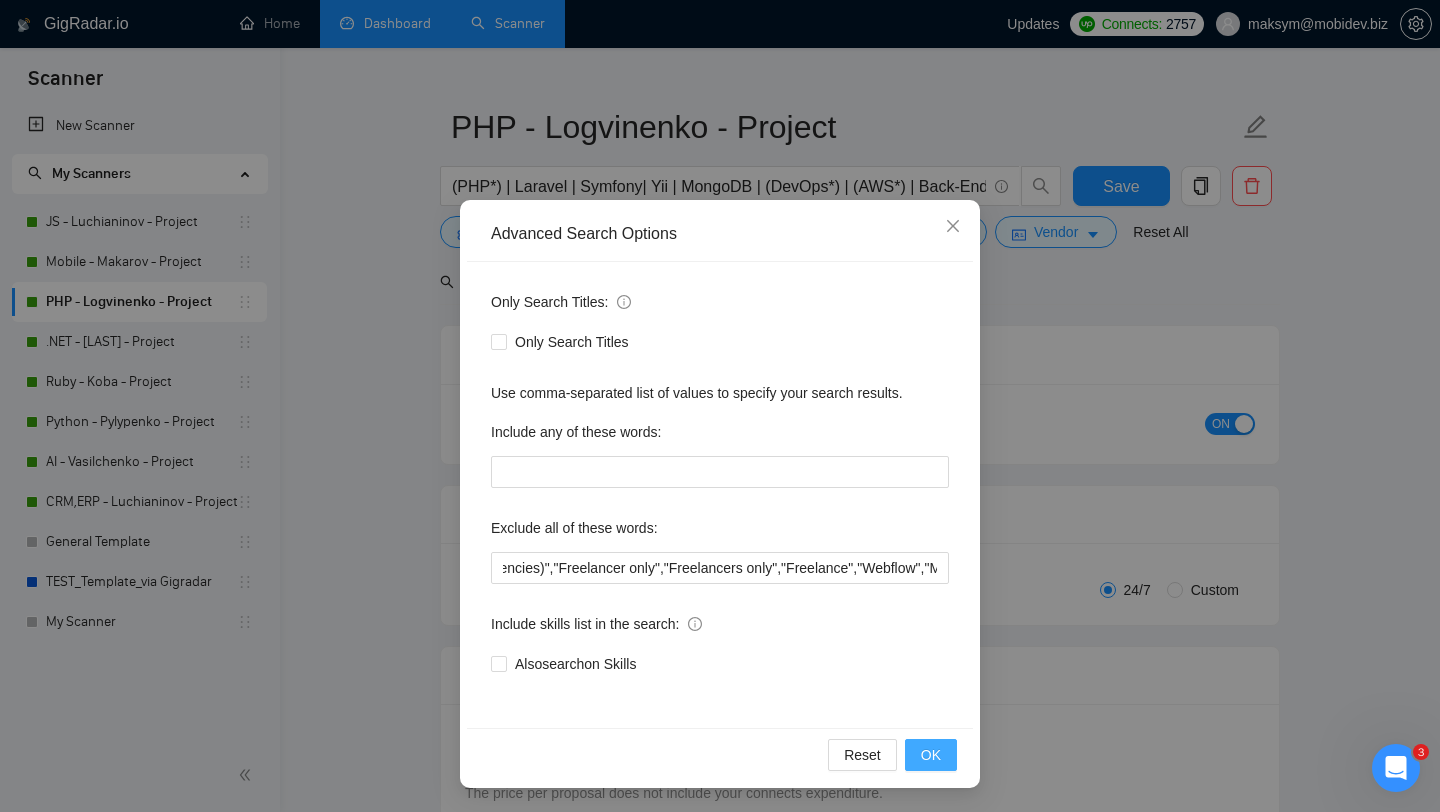 click on "OK" at bounding box center (931, 755) 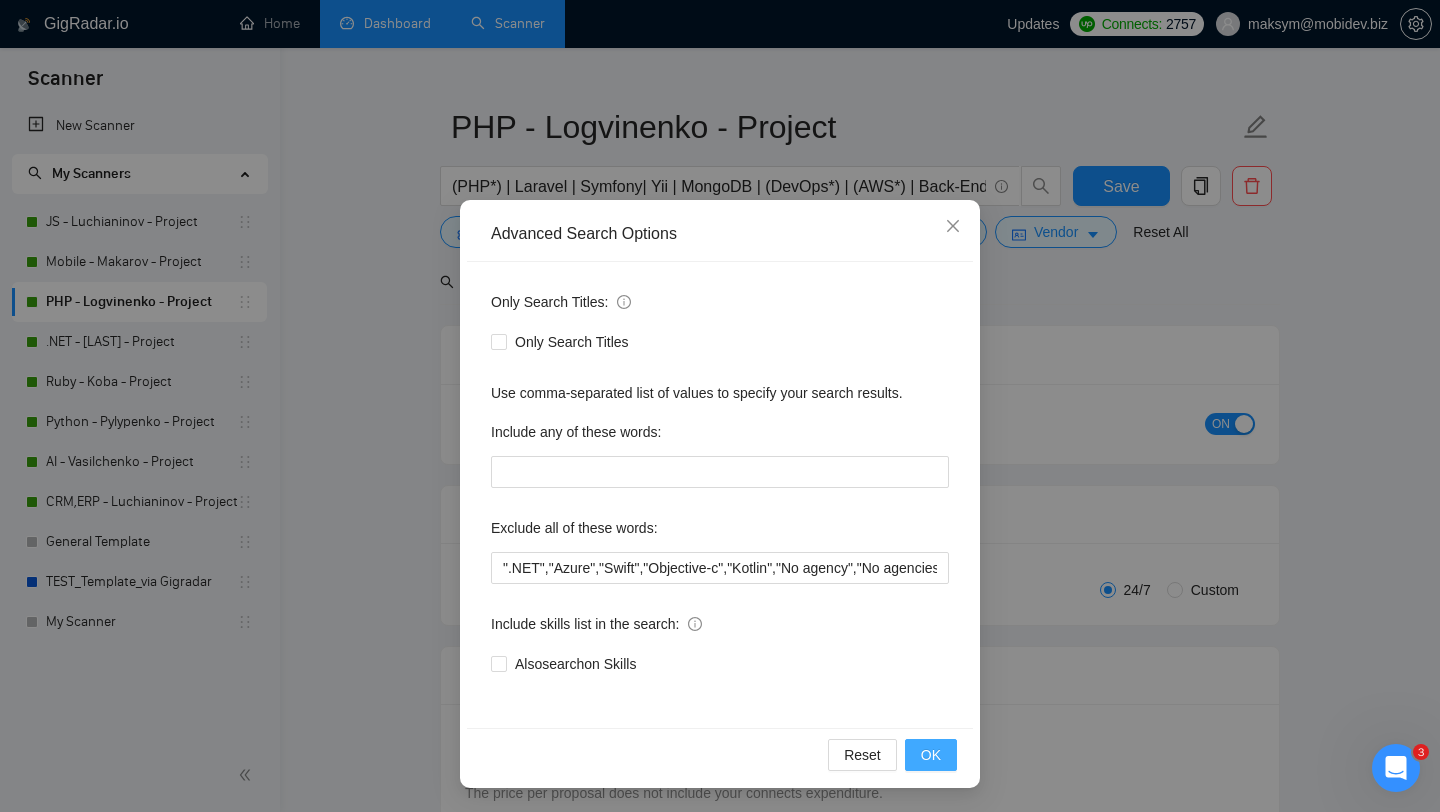 scroll, scrollTop: 0, scrollLeft: 0, axis: both 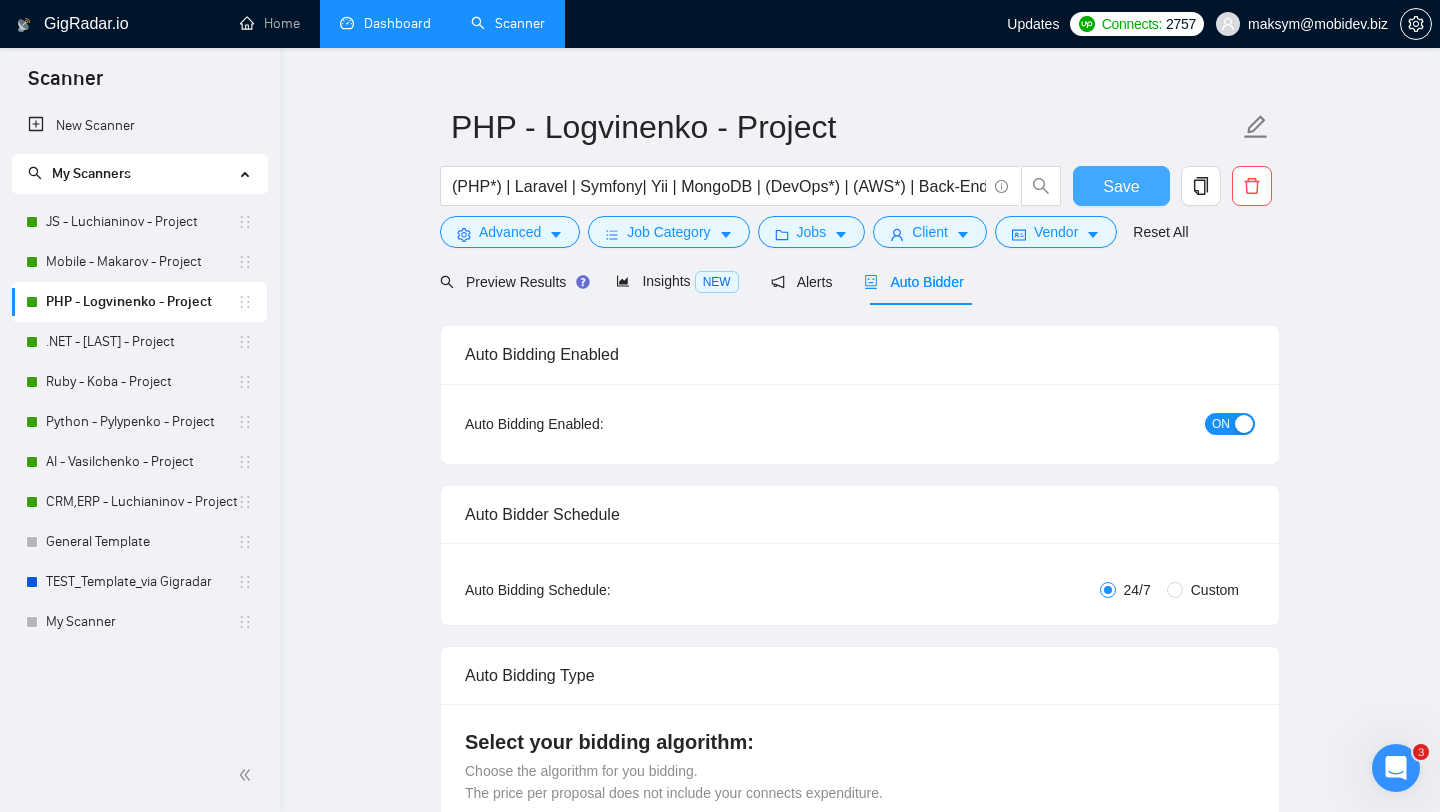 click on "Save" at bounding box center [1121, 186] 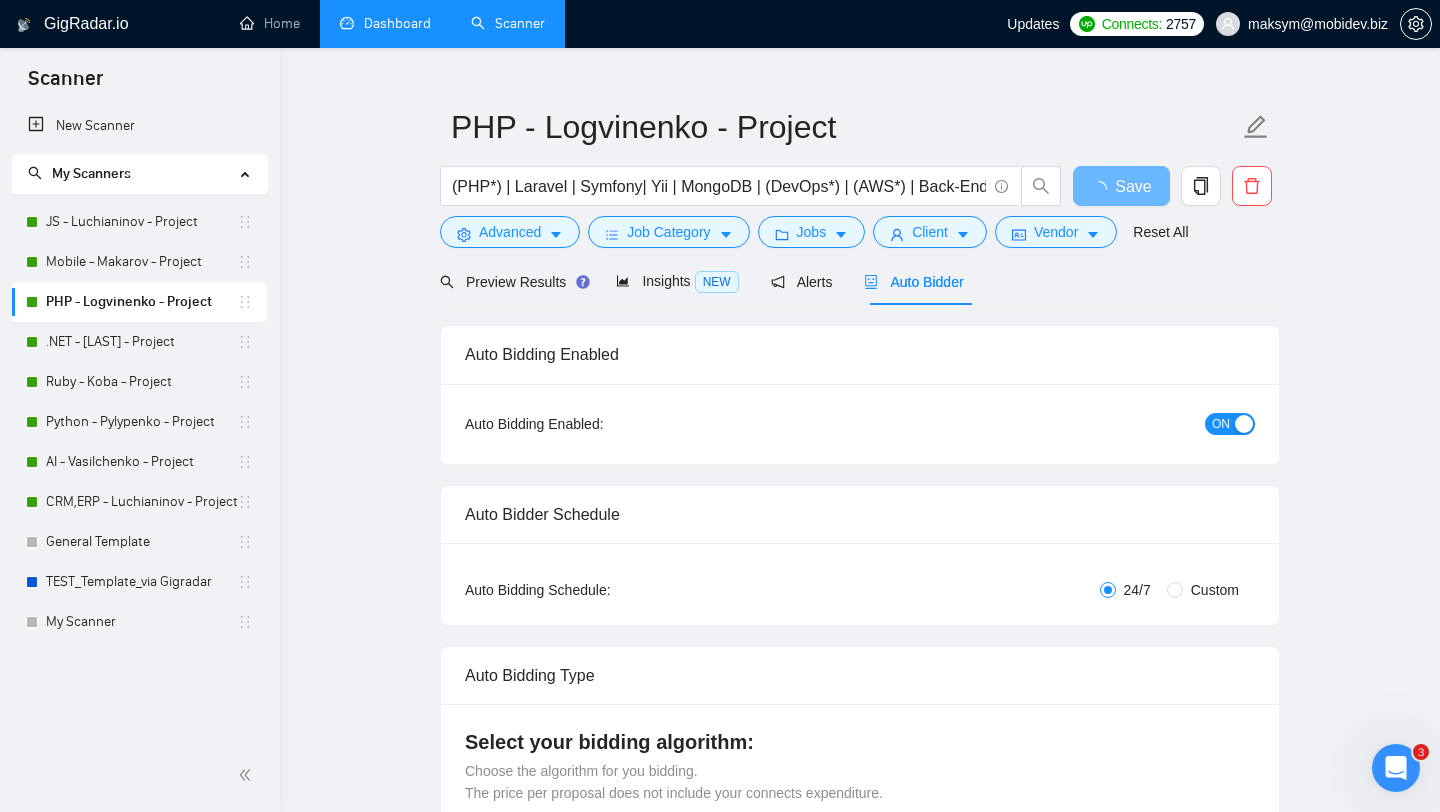 click on "Dashboard" at bounding box center [385, 23] 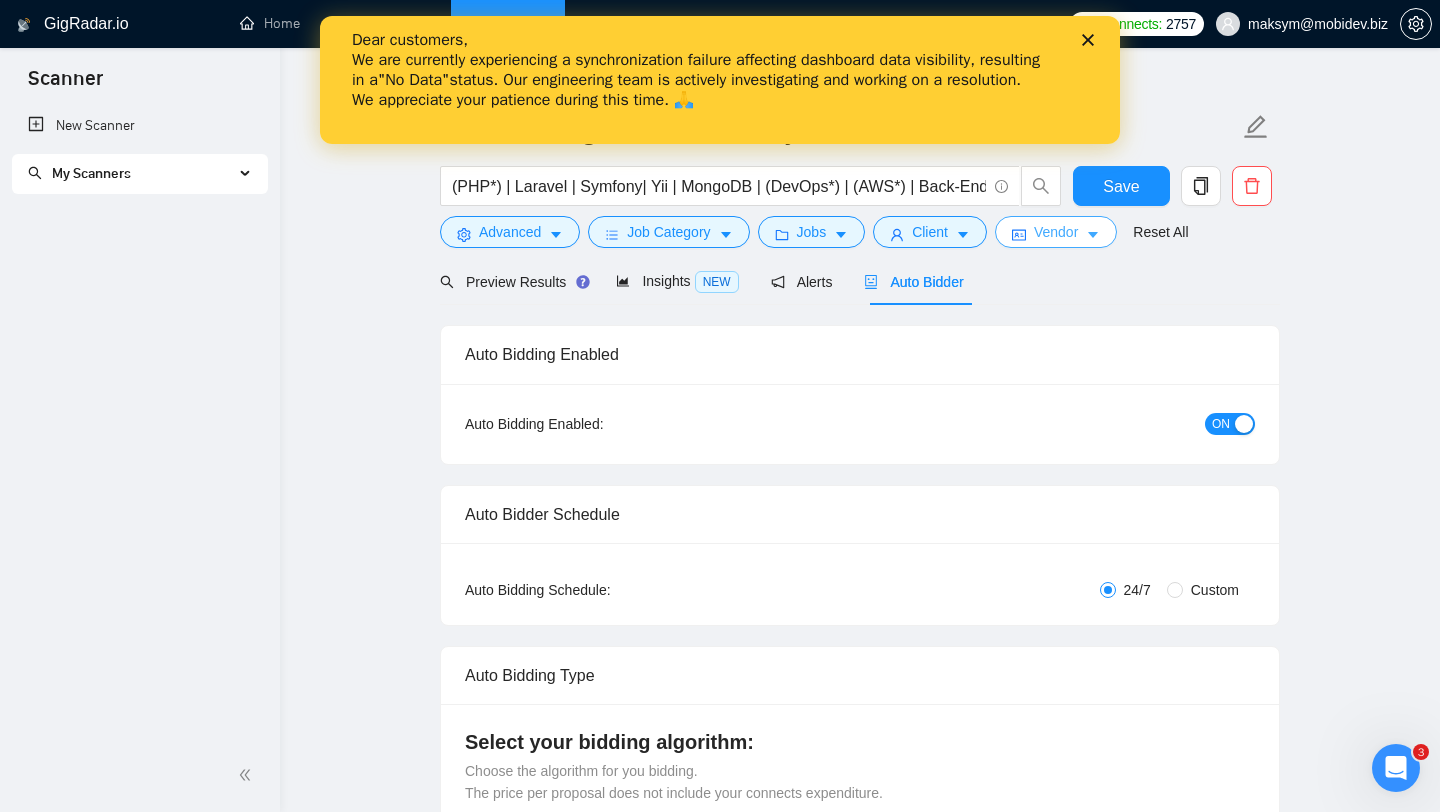 scroll, scrollTop: 0, scrollLeft: 0, axis: both 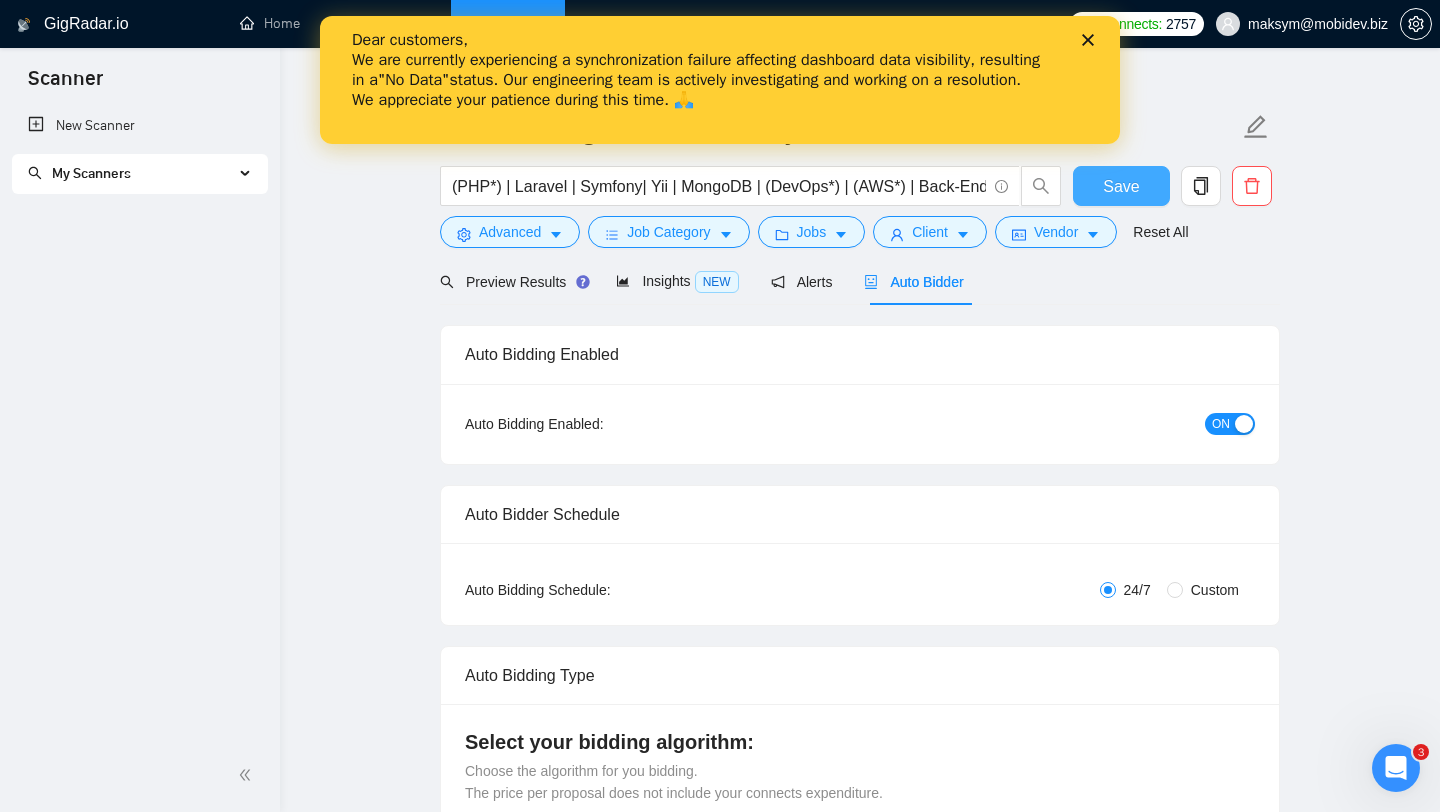 click on "Save" at bounding box center [1121, 186] 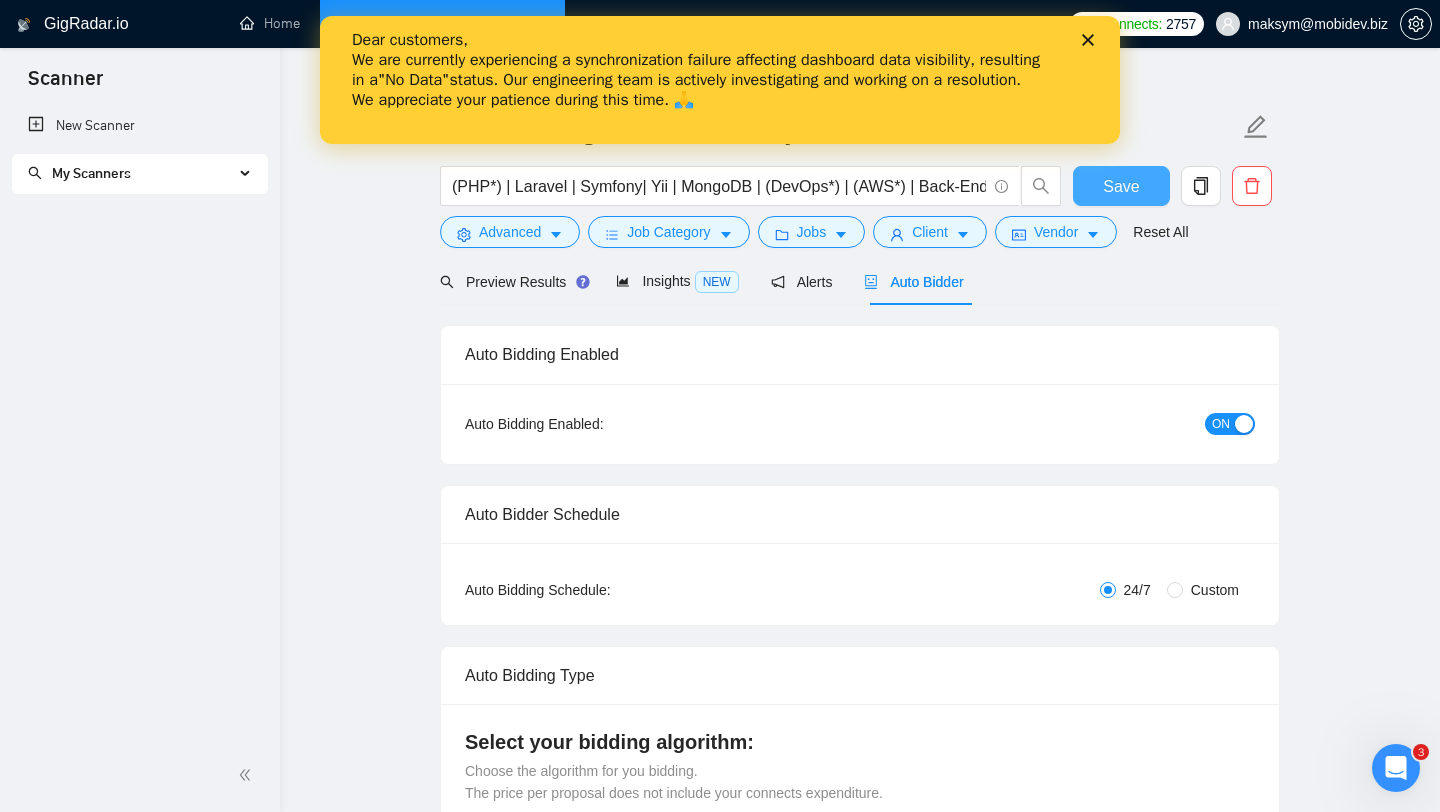 type 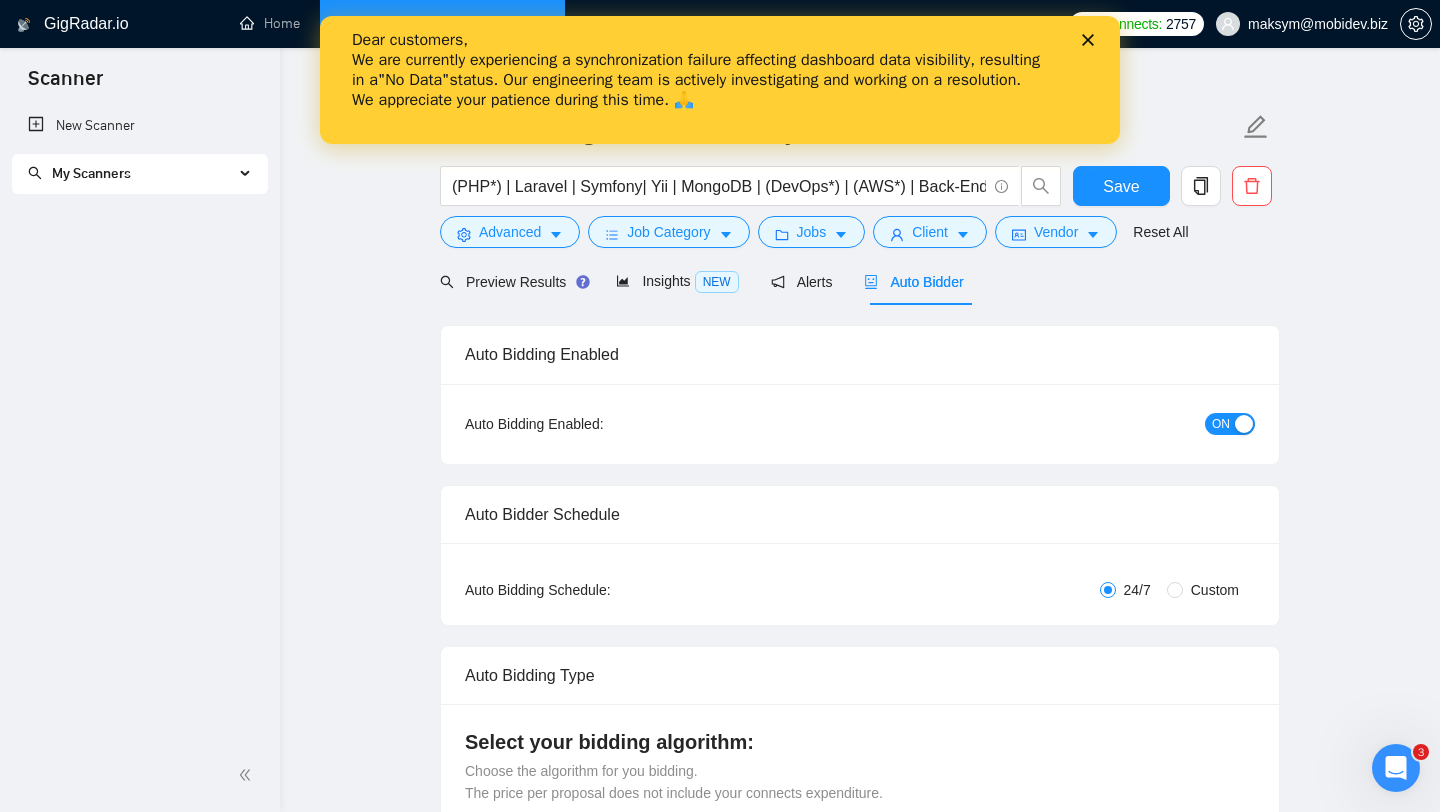 click on "Dashboard" at bounding box center (385, 23) 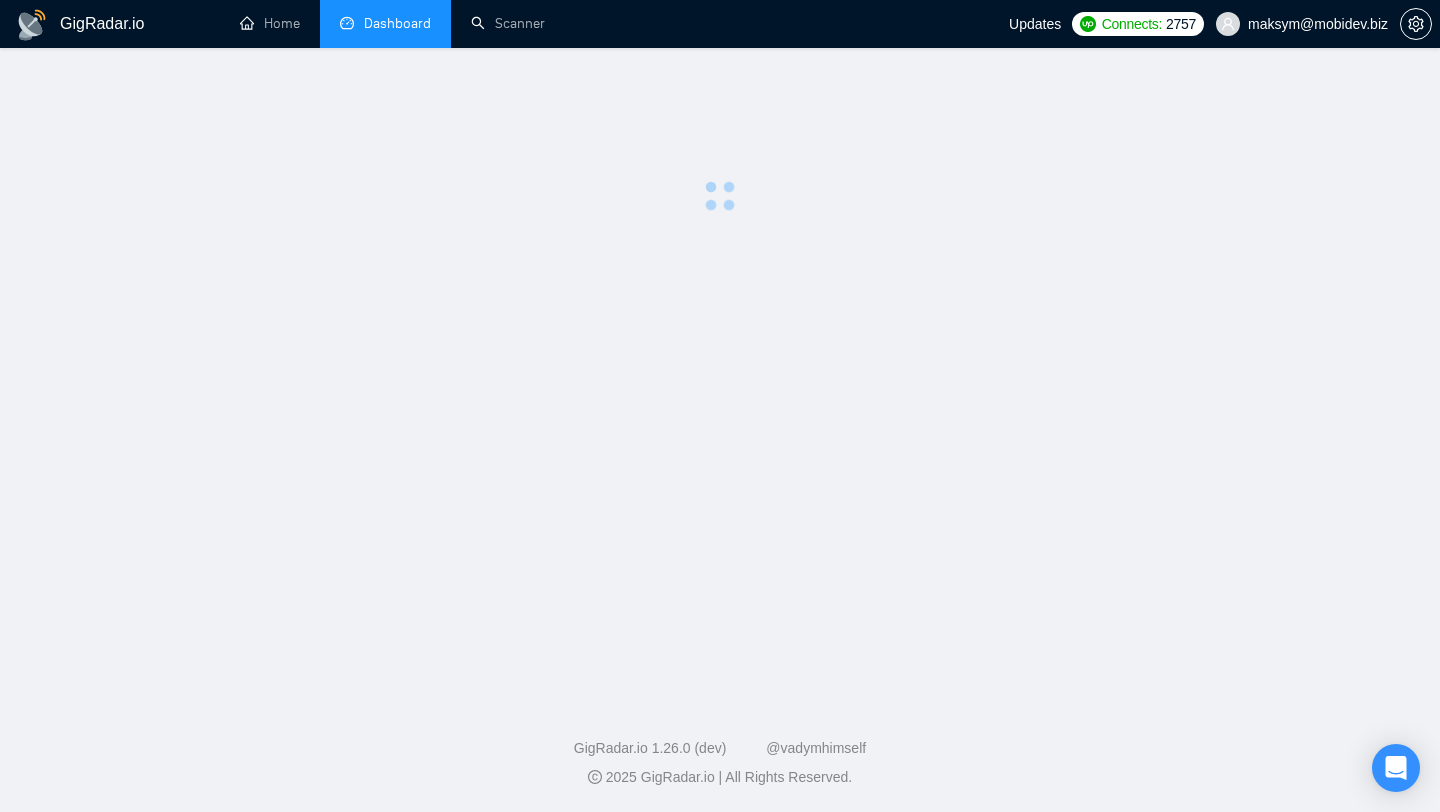 scroll, scrollTop: 35, scrollLeft: 0, axis: vertical 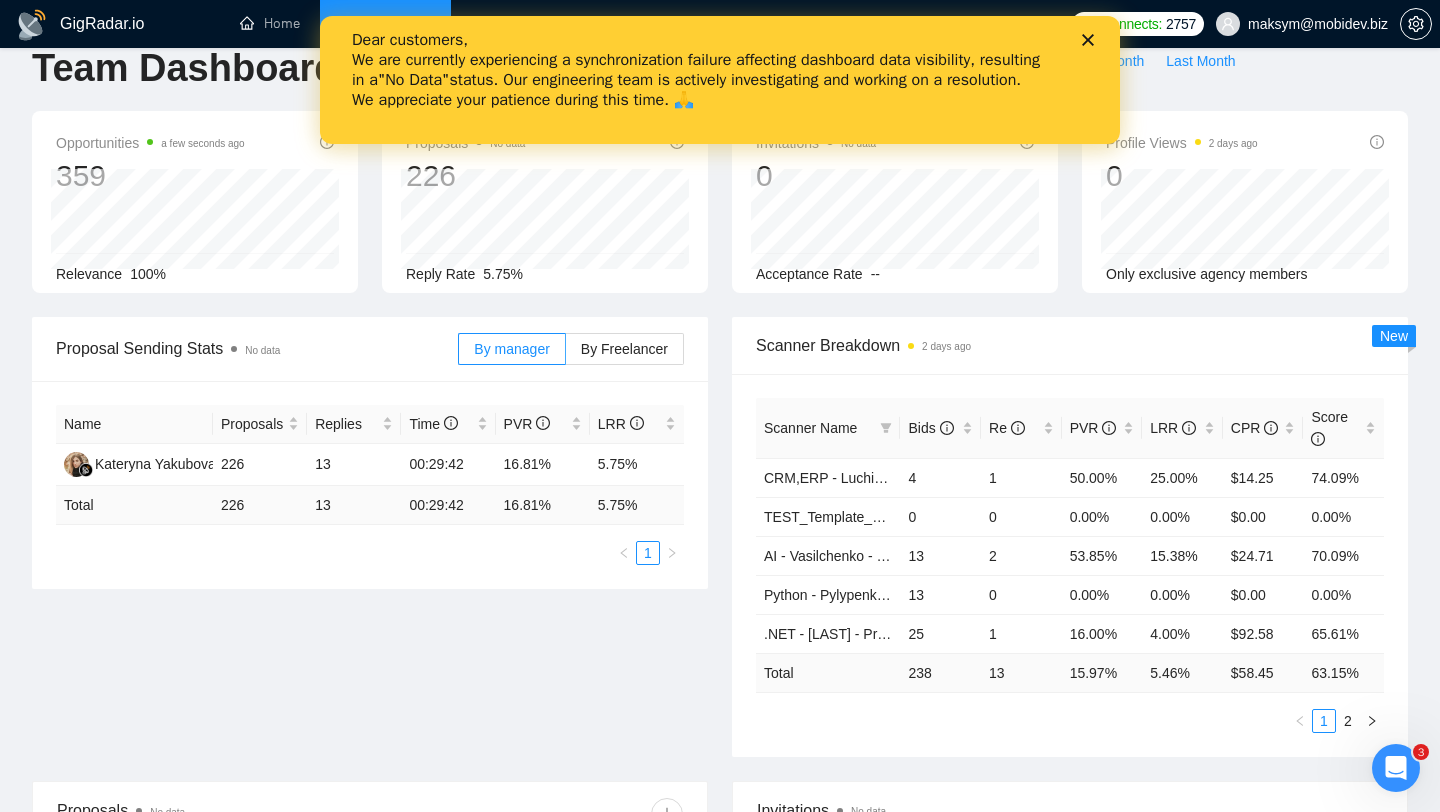 click 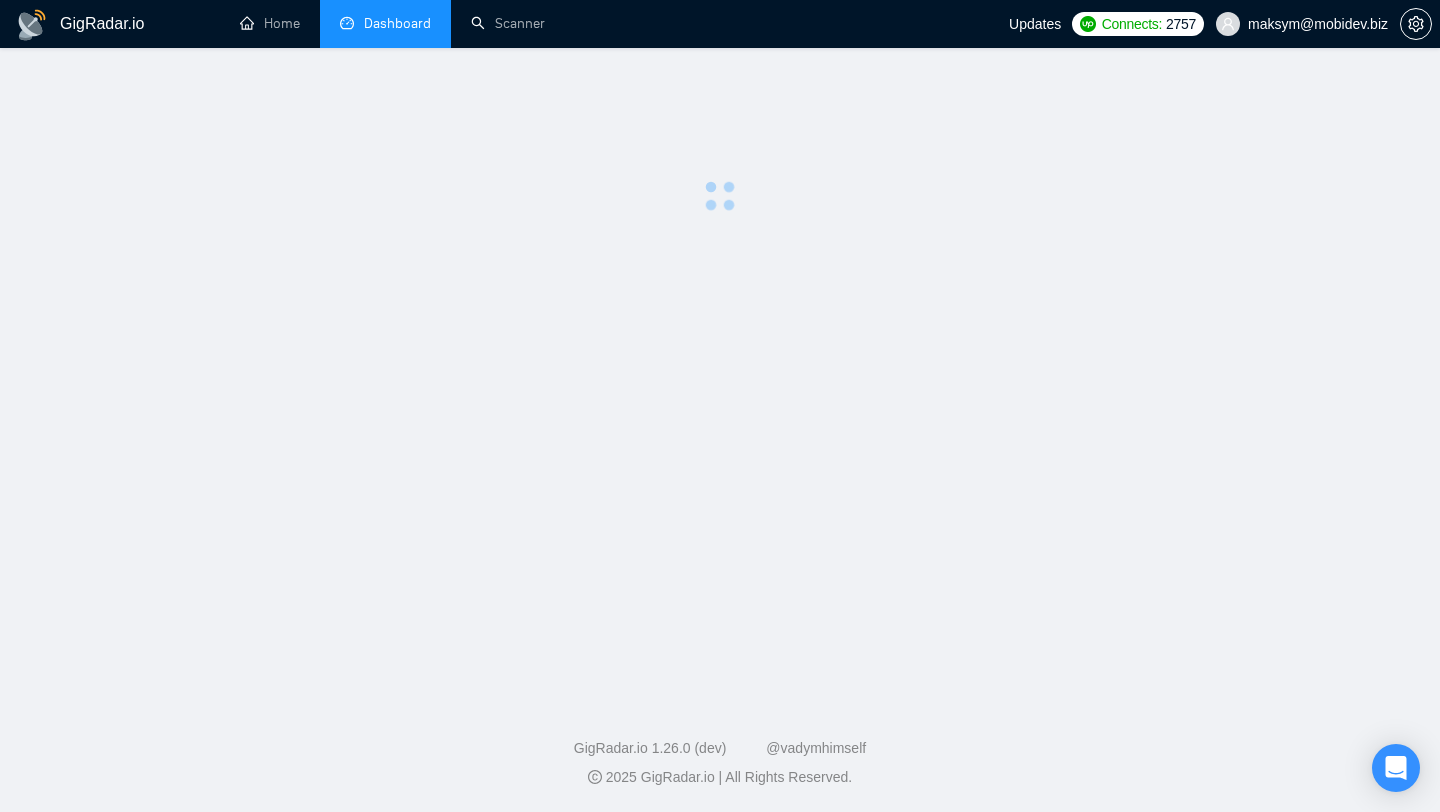 scroll, scrollTop: 35, scrollLeft: 0, axis: vertical 